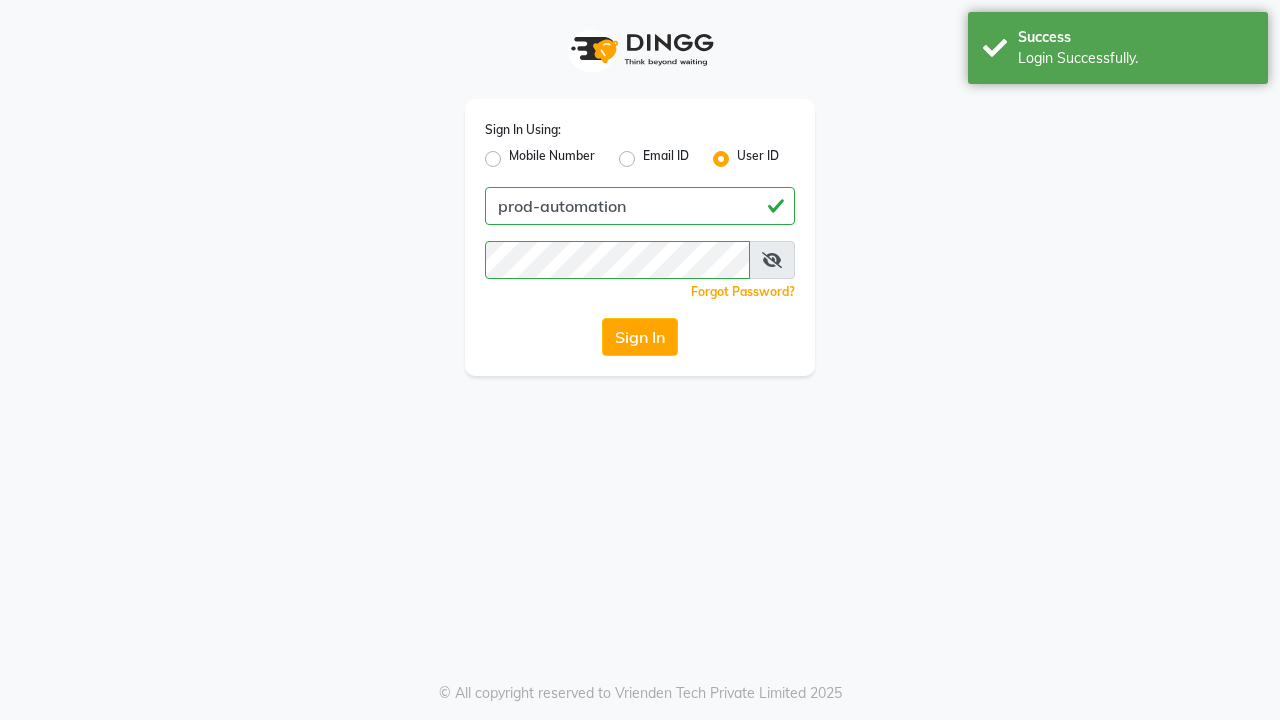 scroll, scrollTop: 0, scrollLeft: 0, axis: both 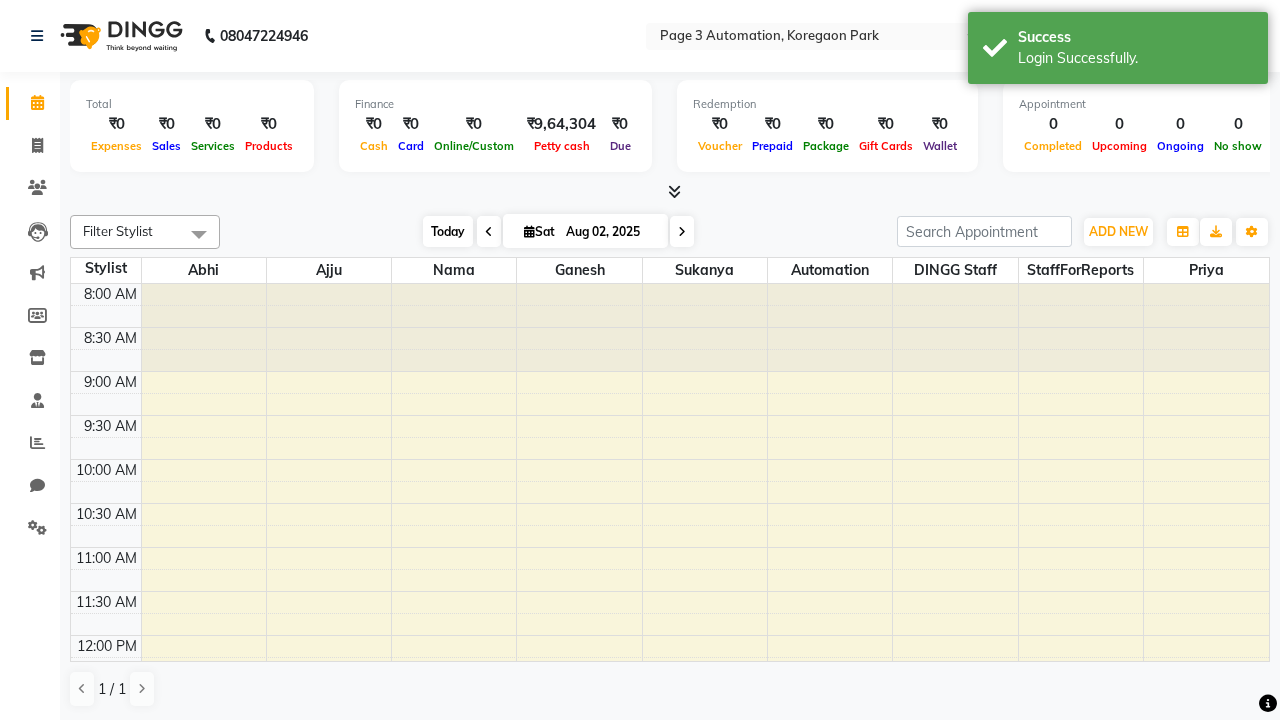 click on "Today" at bounding box center (448, 231) 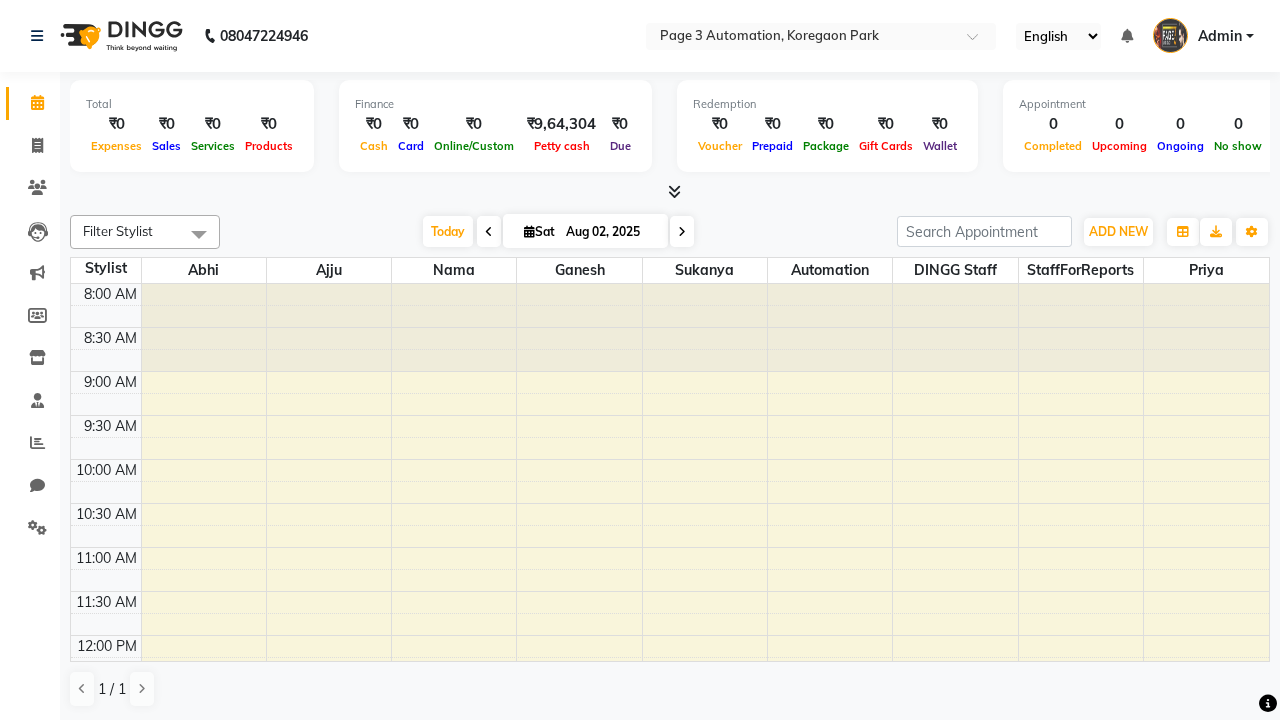 click at bounding box center (682, 232) 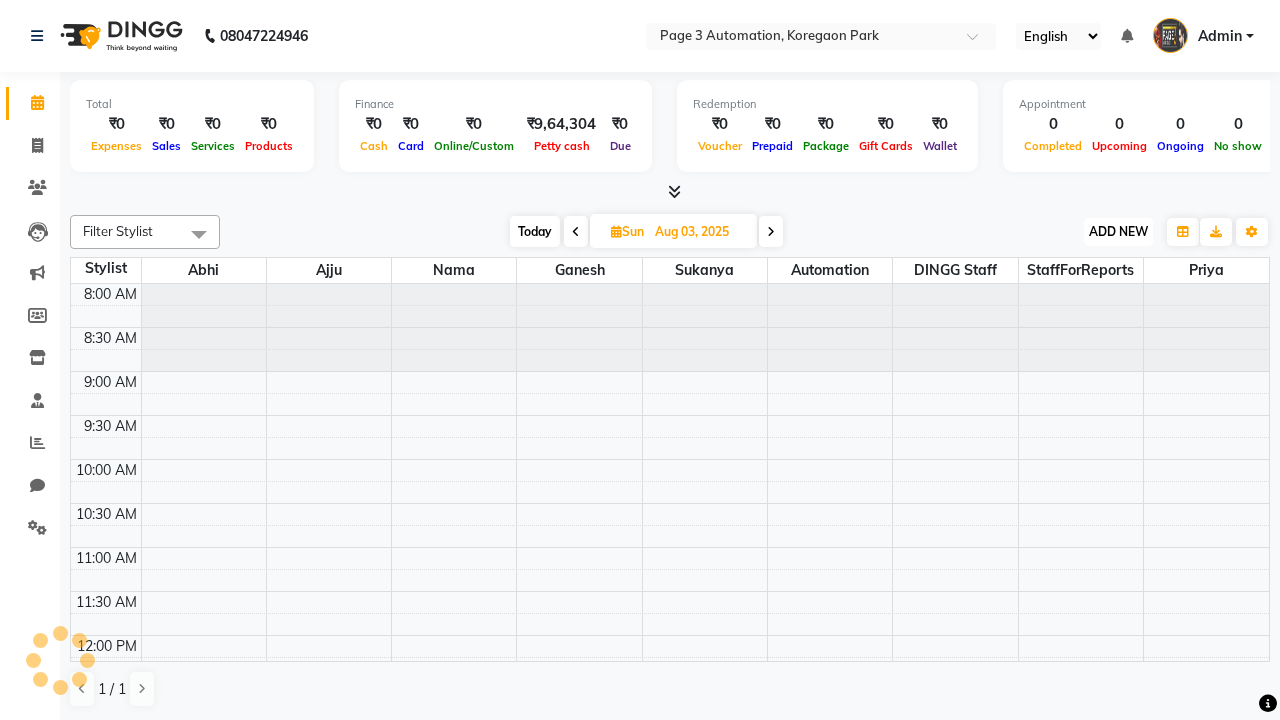 click on "ADD NEW" at bounding box center (1118, 231) 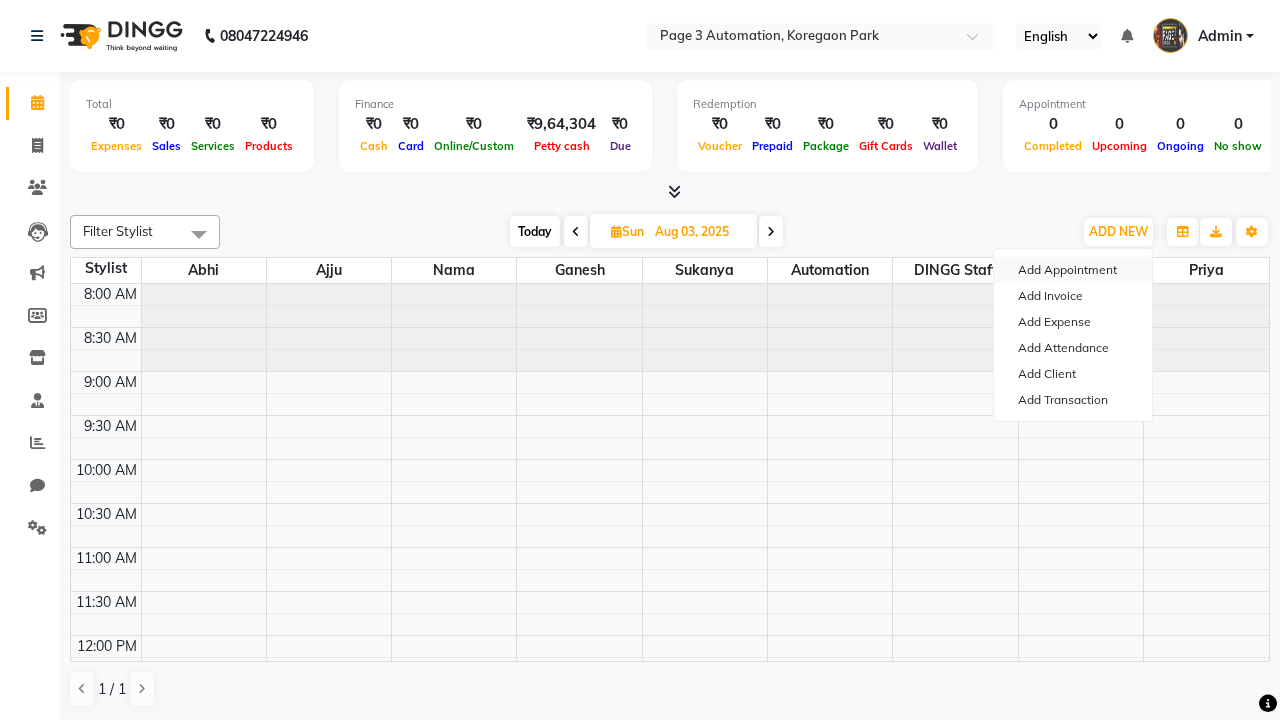 click on "Add Appointment" at bounding box center [1073, 270] 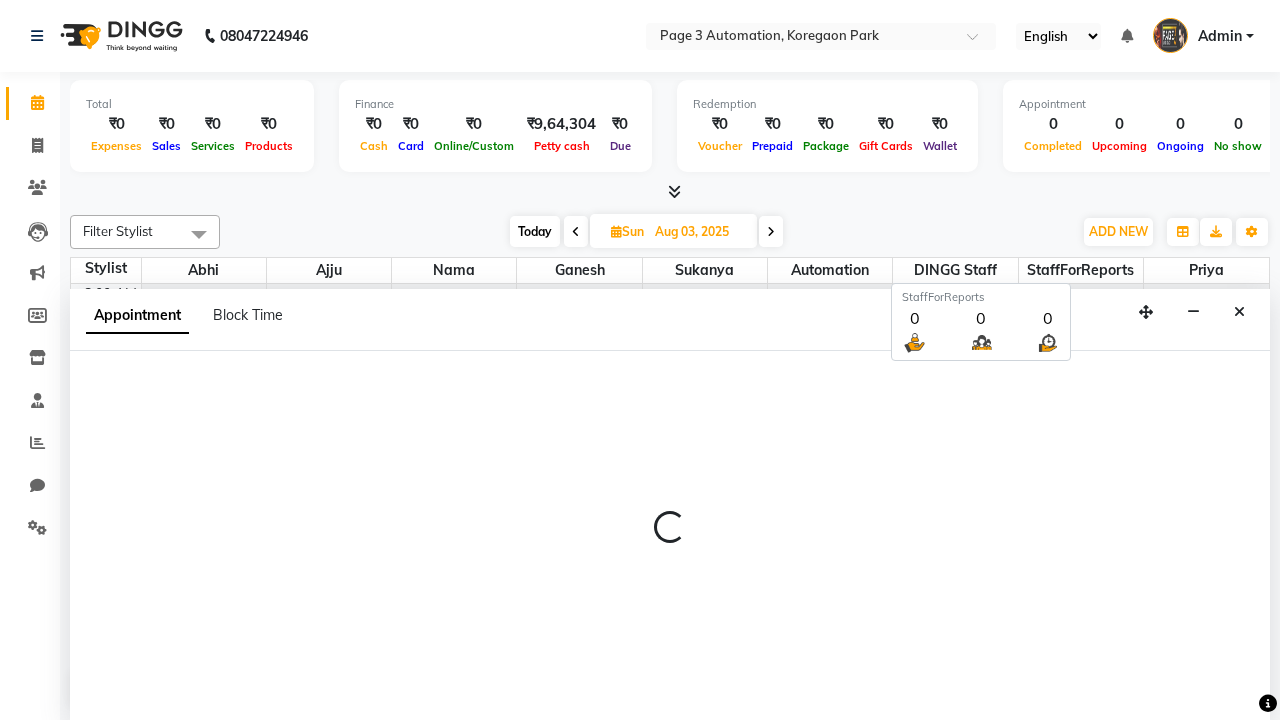 select on "tentative" 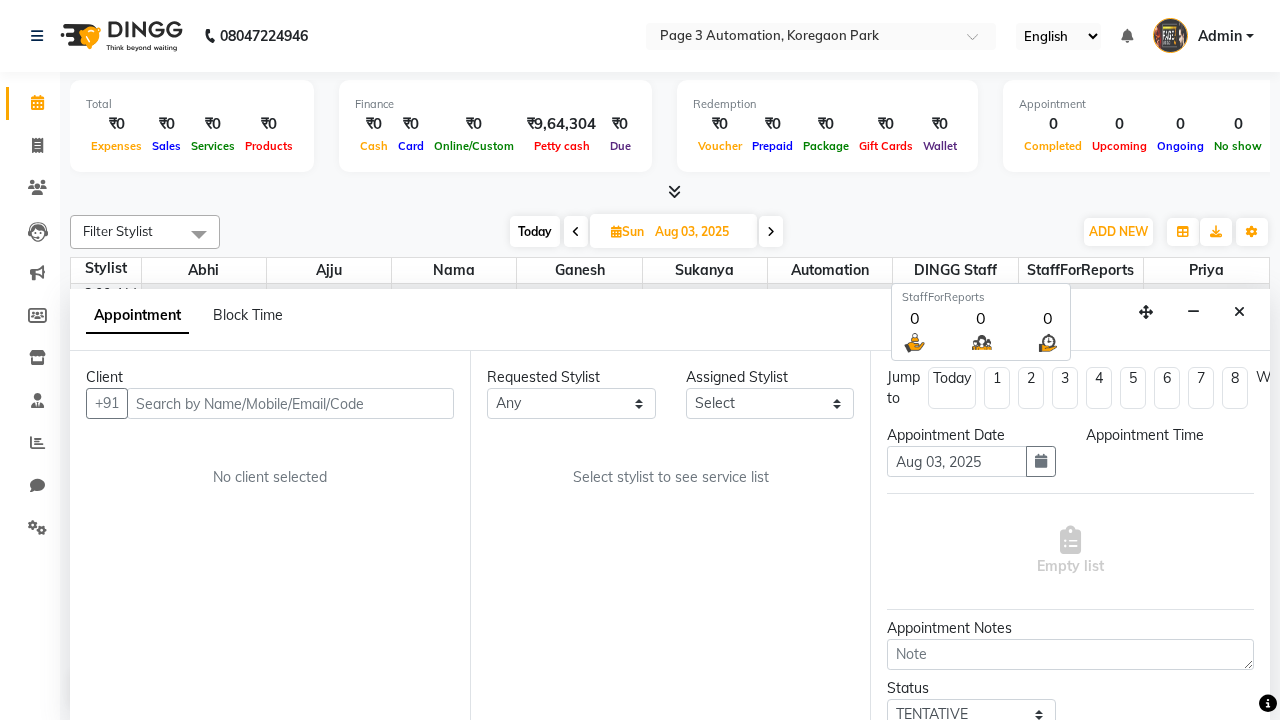 select on "540" 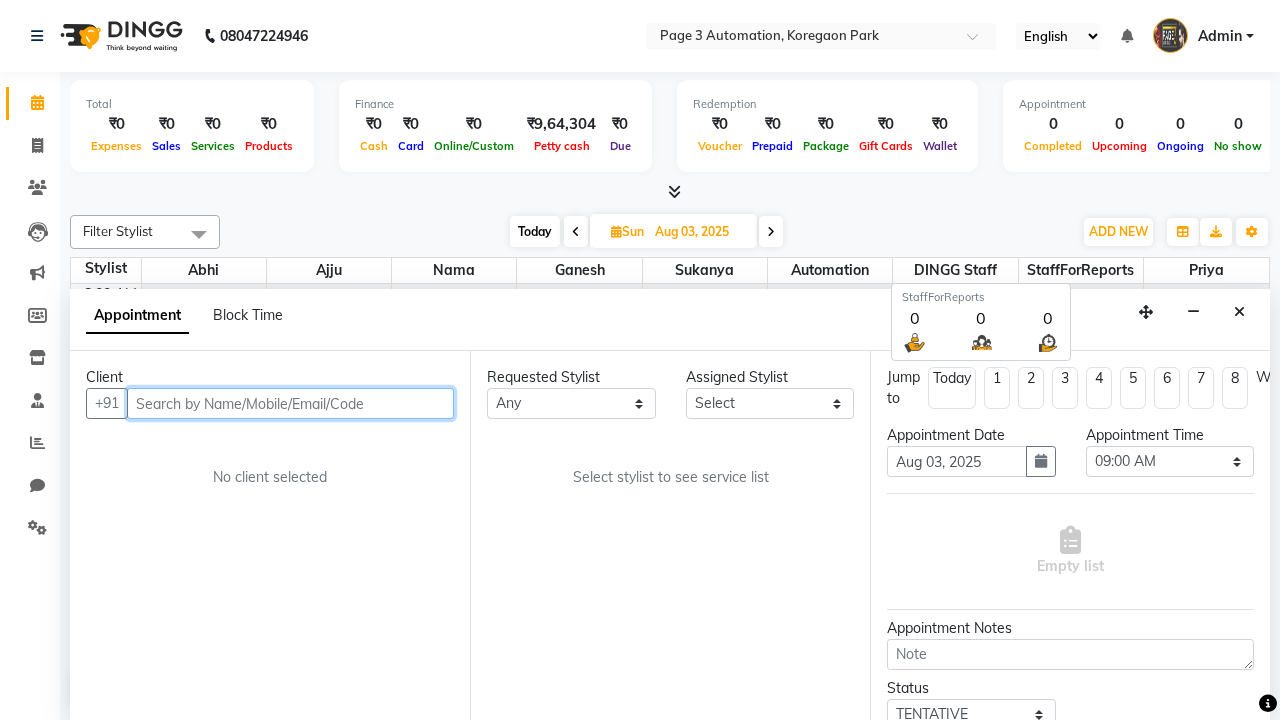 scroll, scrollTop: 1, scrollLeft: 0, axis: vertical 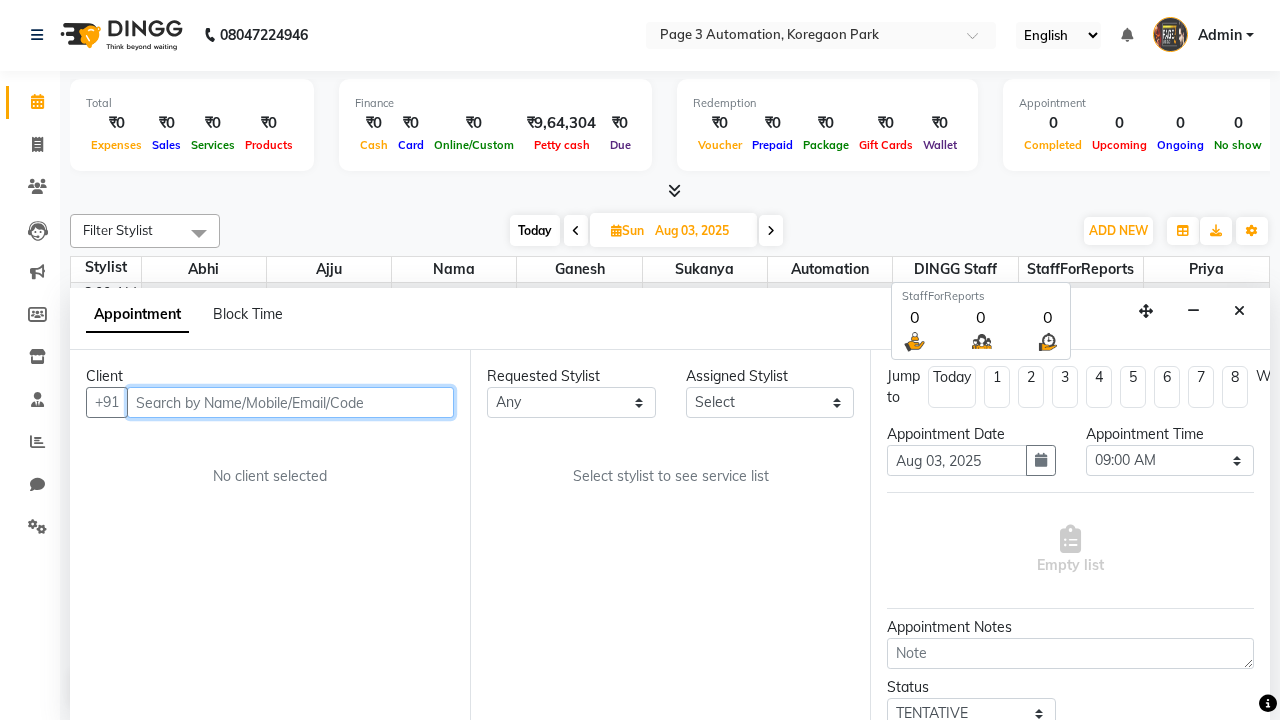 type on "8192346578" 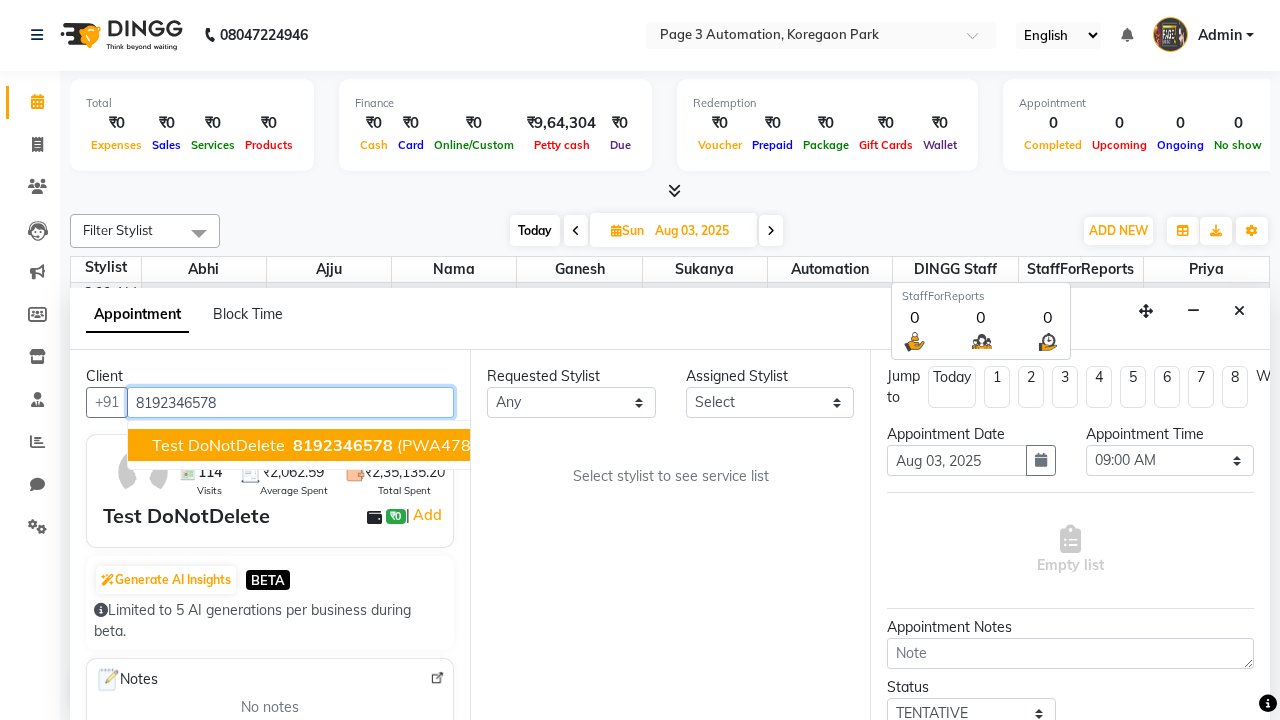 click on "8192346578" at bounding box center [343, 445] 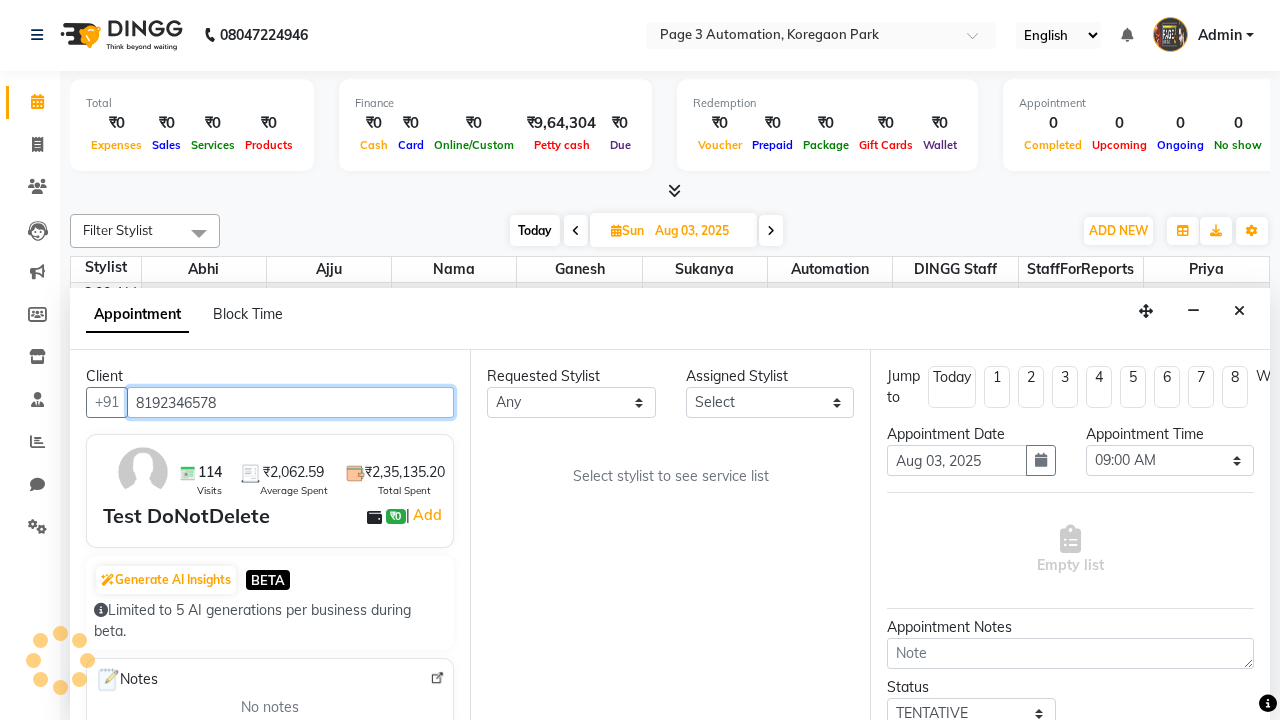scroll, scrollTop: 0, scrollLeft: 0, axis: both 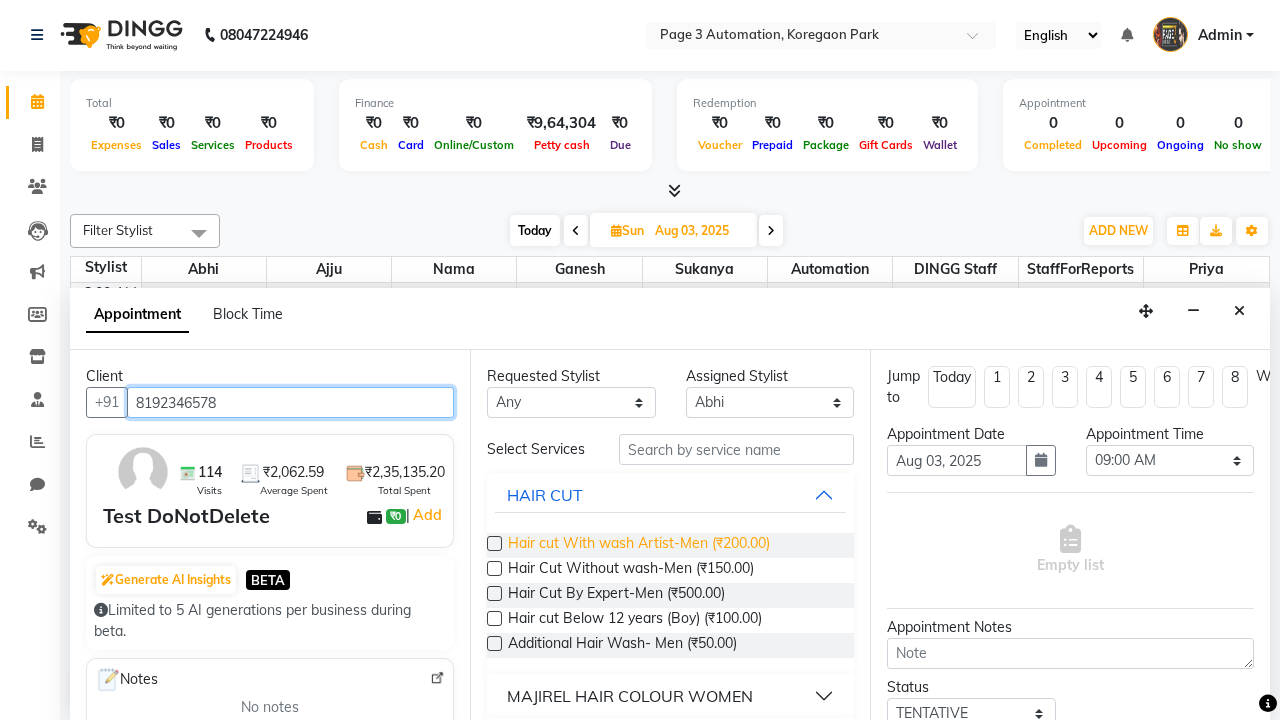 type on "8192346578" 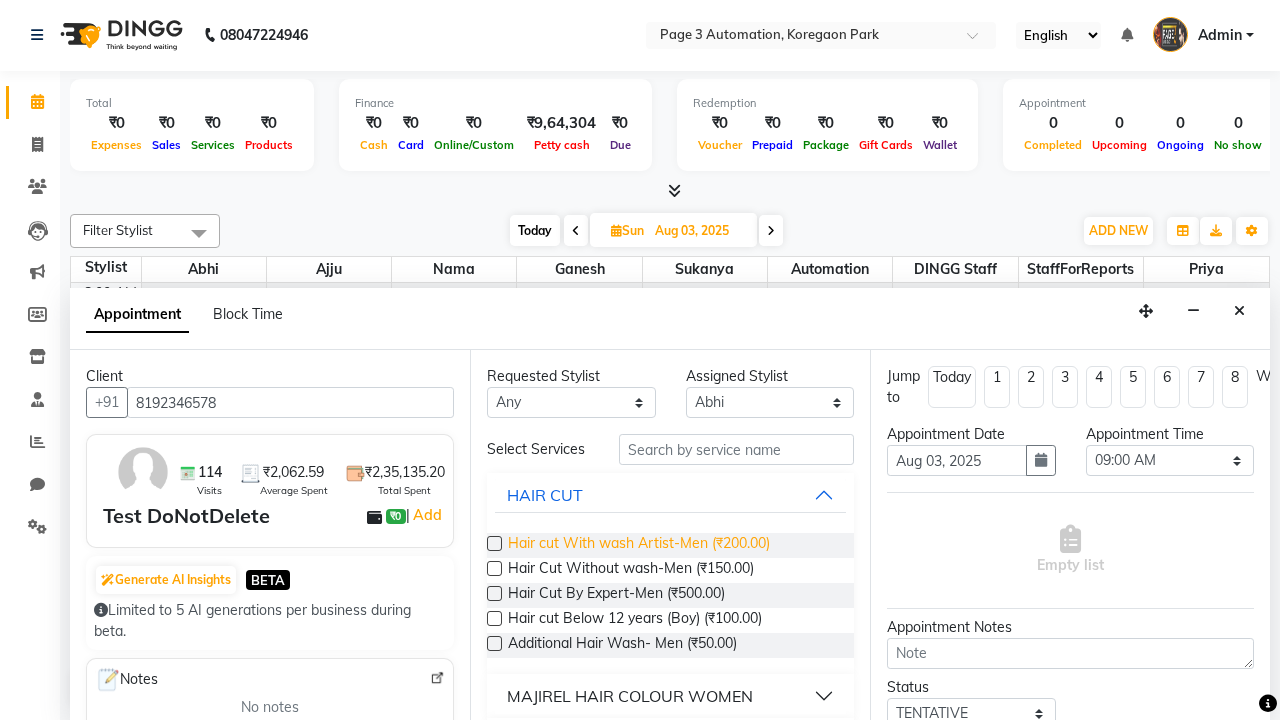 click on "Hair cut With wash Artist-Men (₹200.00)" at bounding box center (639, 545) 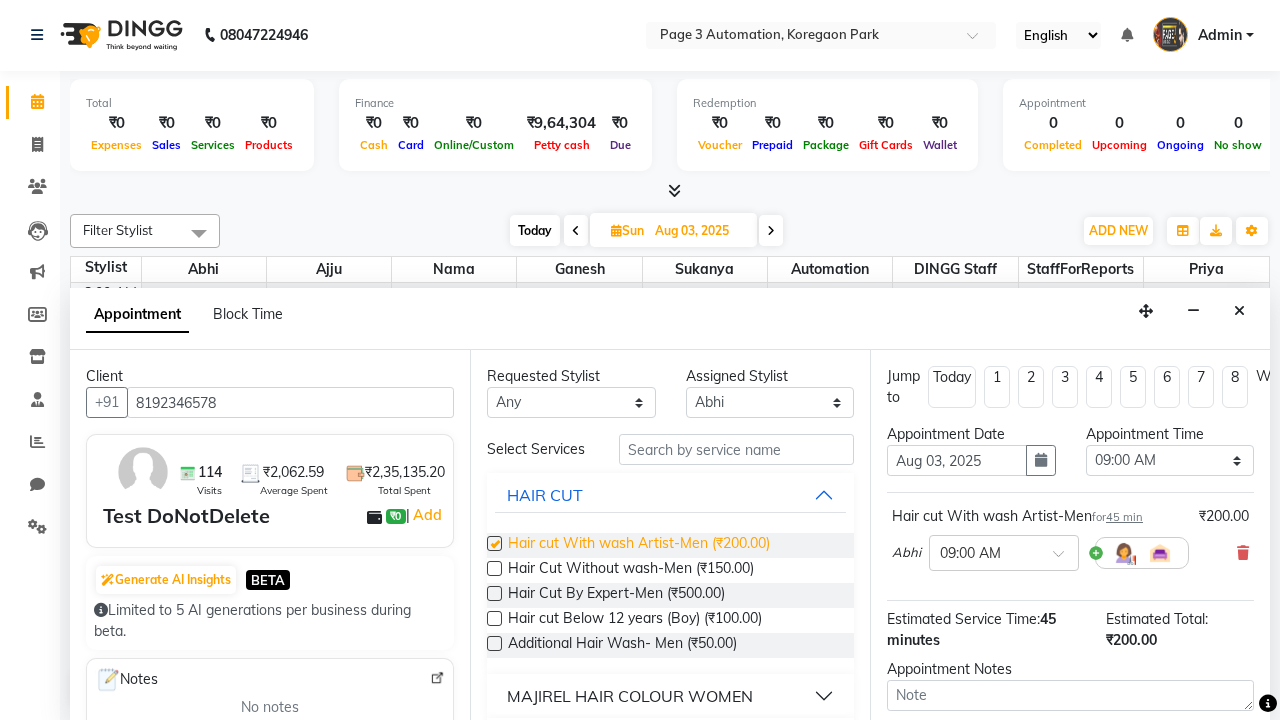 checkbox on "false" 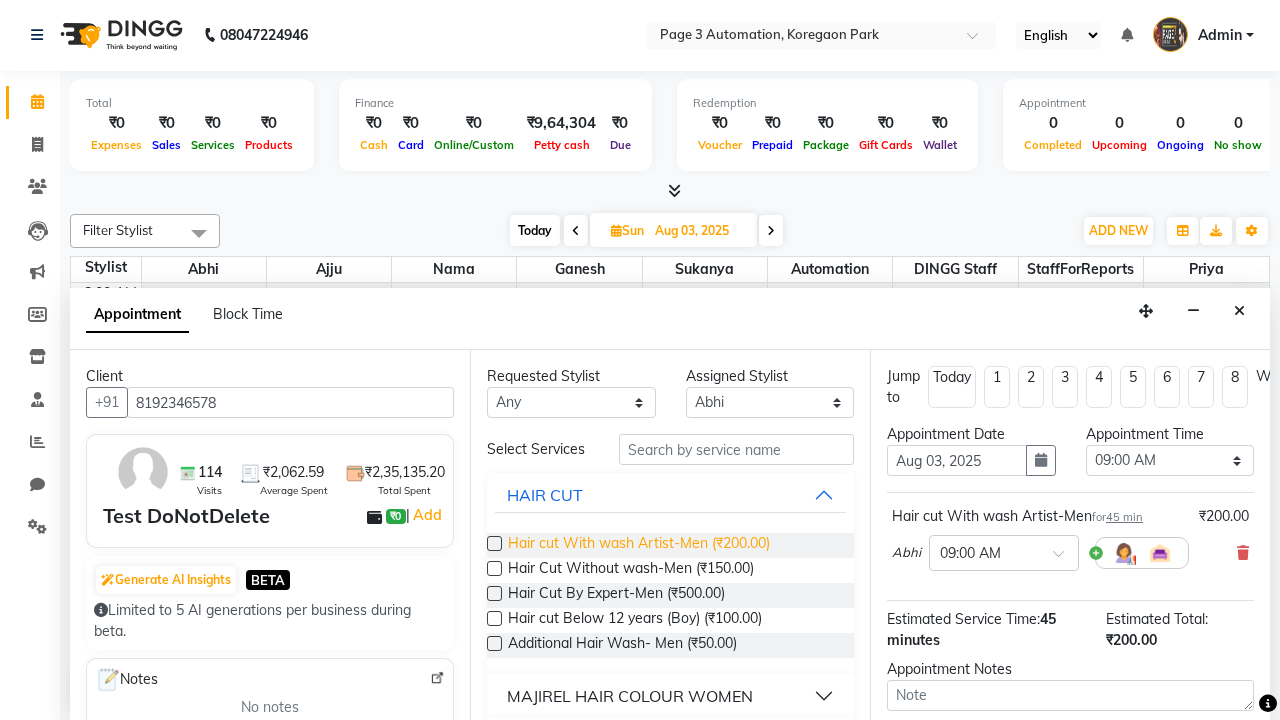 select on "840" 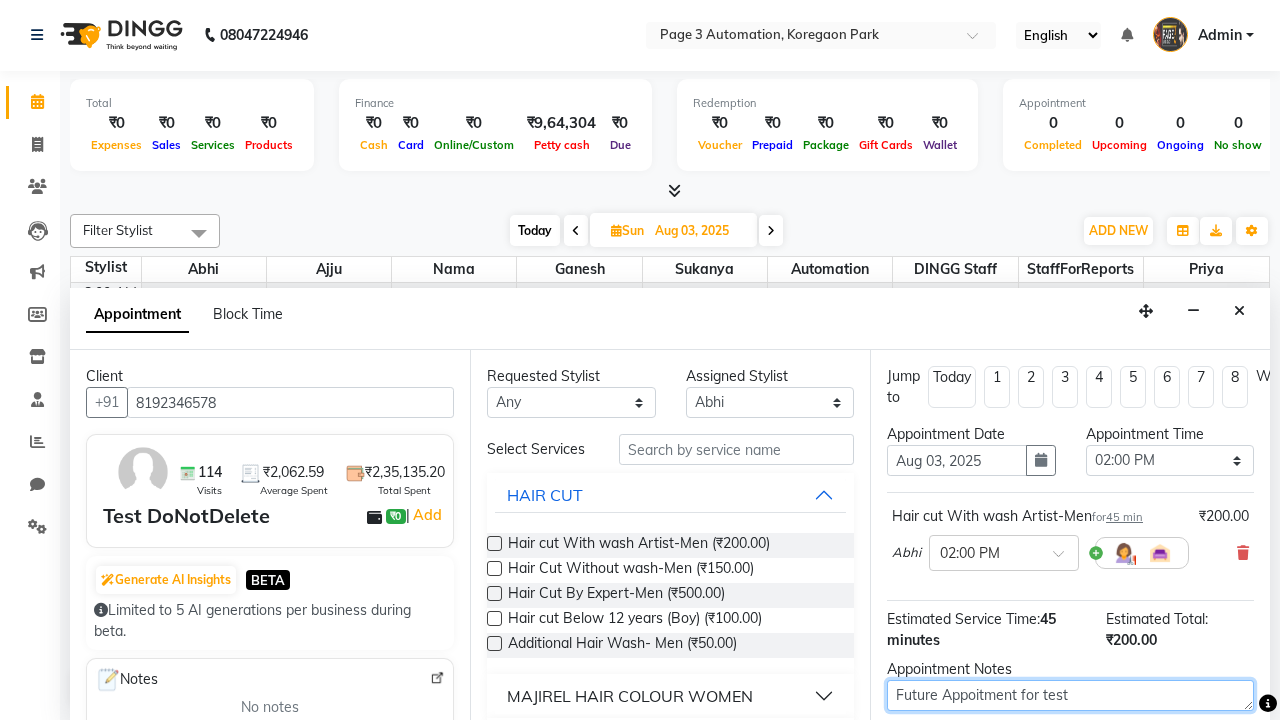 type on "Future Appoitment for test" 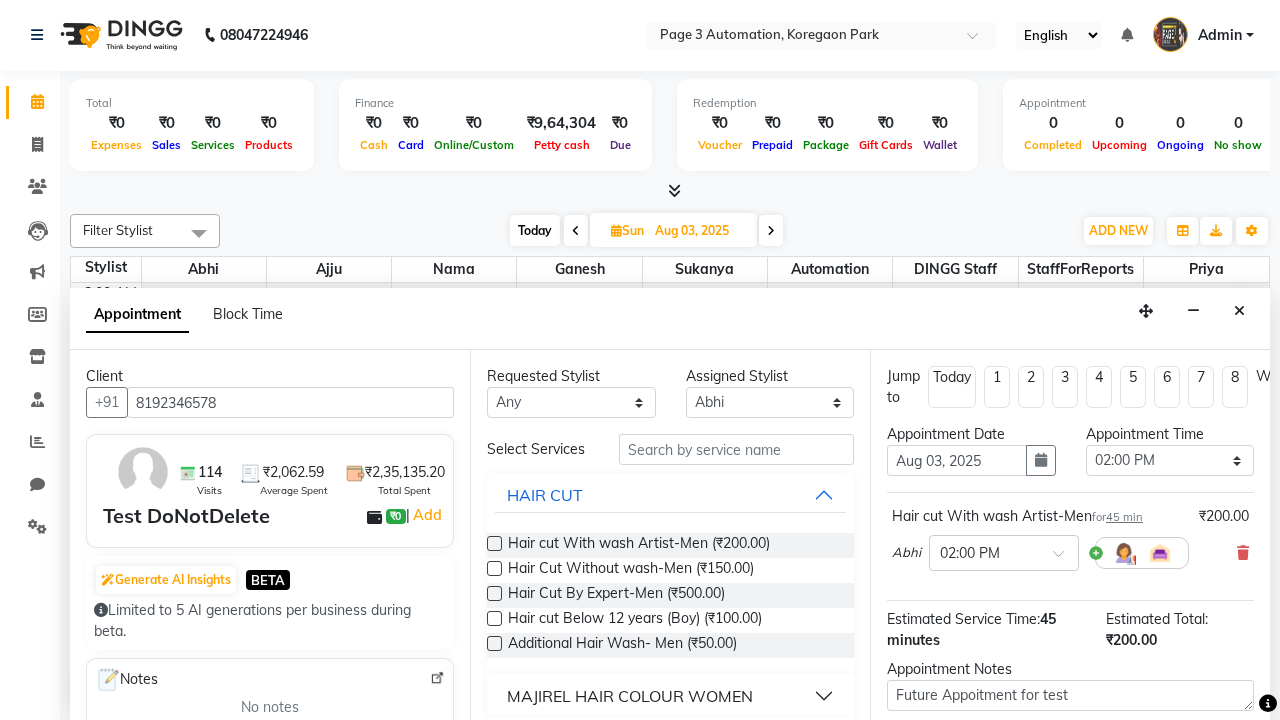 click at bounding box center (1097, 822) 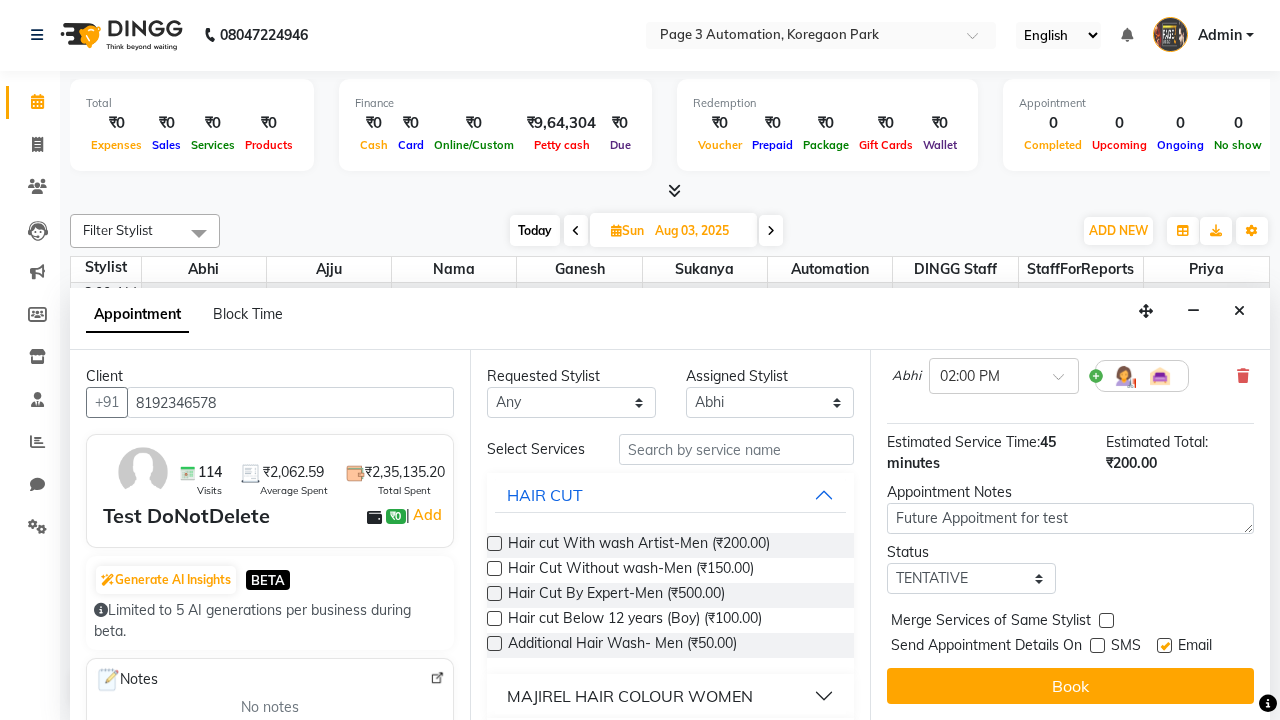 click at bounding box center [1164, 645] 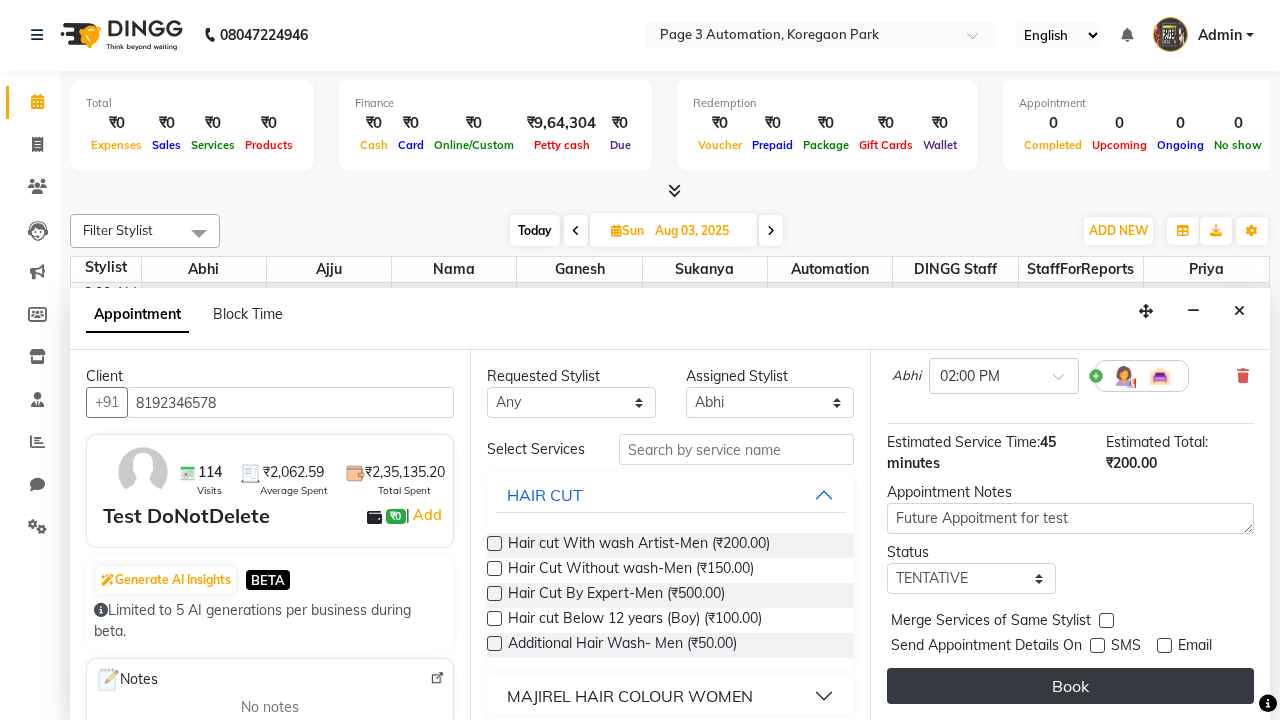 click on "Book" at bounding box center [1070, 686] 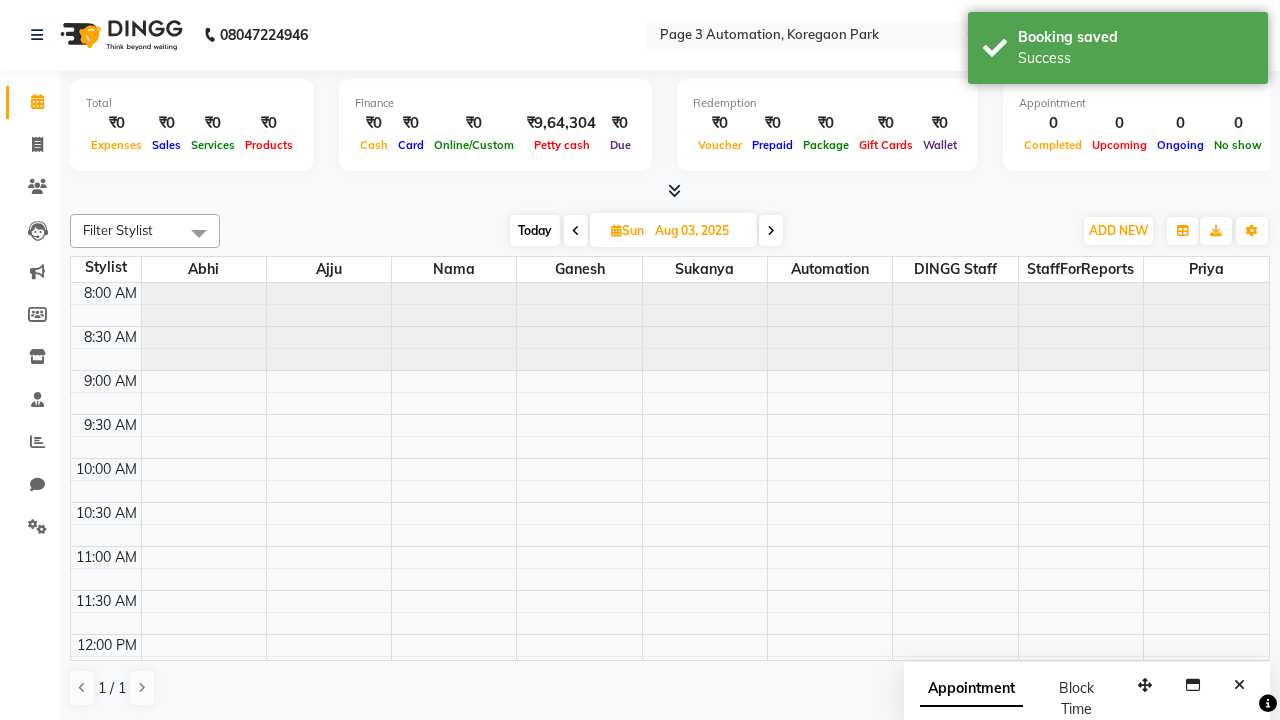 scroll, scrollTop: 0, scrollLeft: 0, axis: both 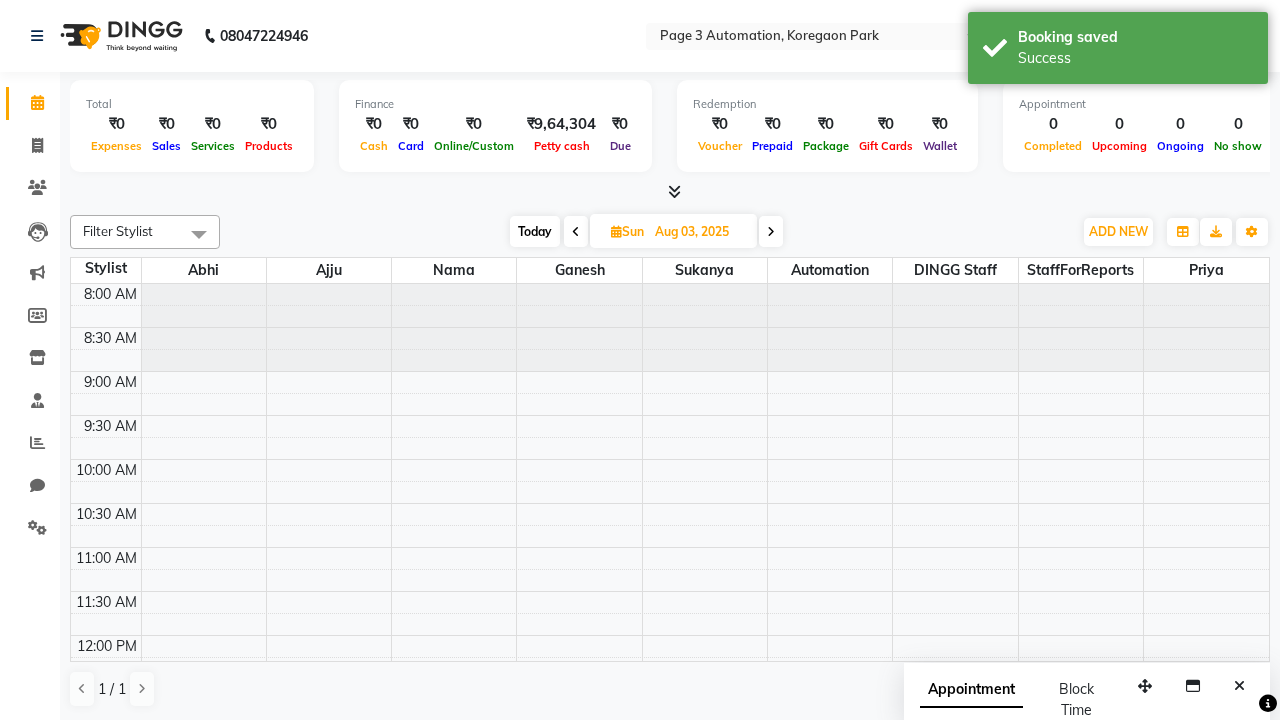 click on "Success" at bounding box center [1135, 58] 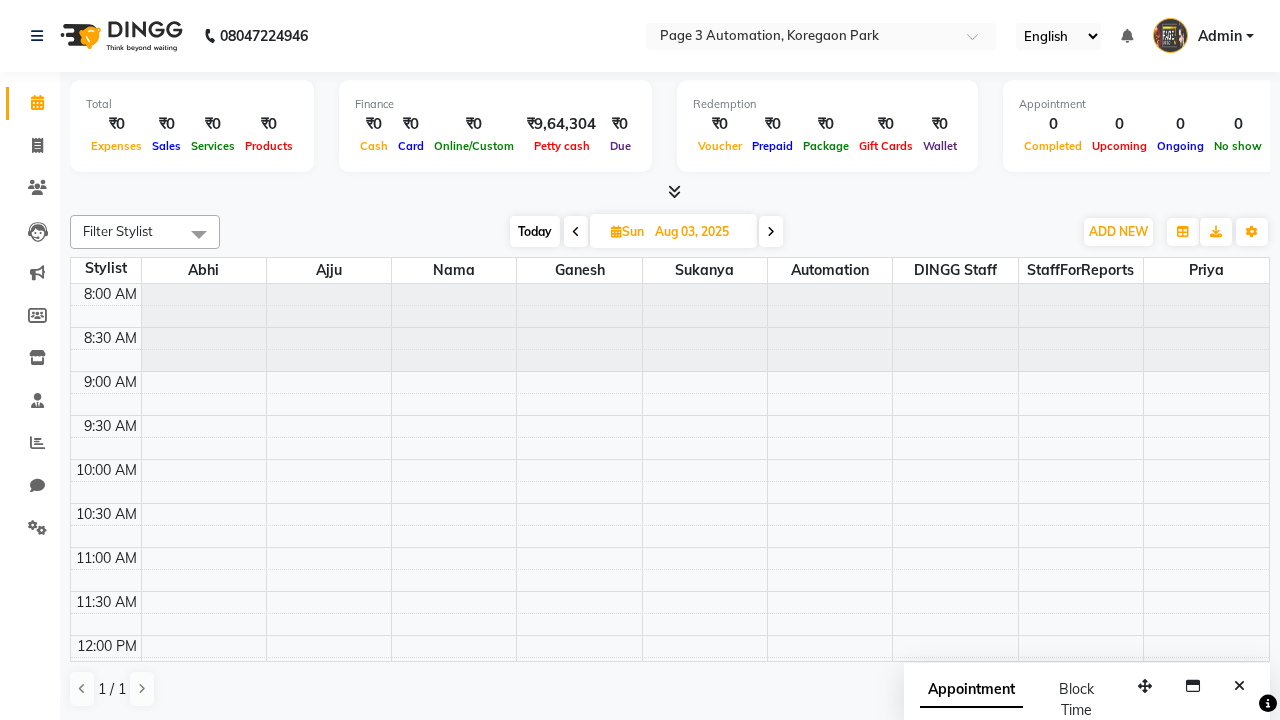 click at bounding box center [199, 234] 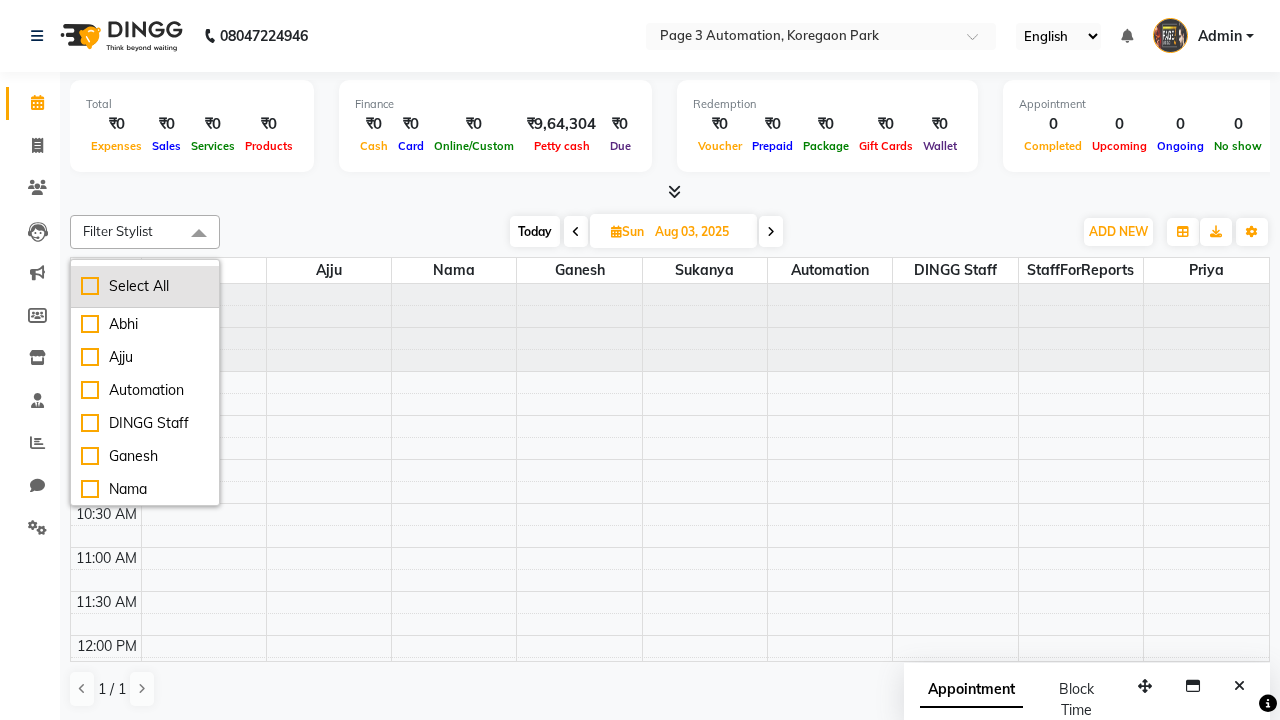 click on "Select All" at bounding box center [145, 286] 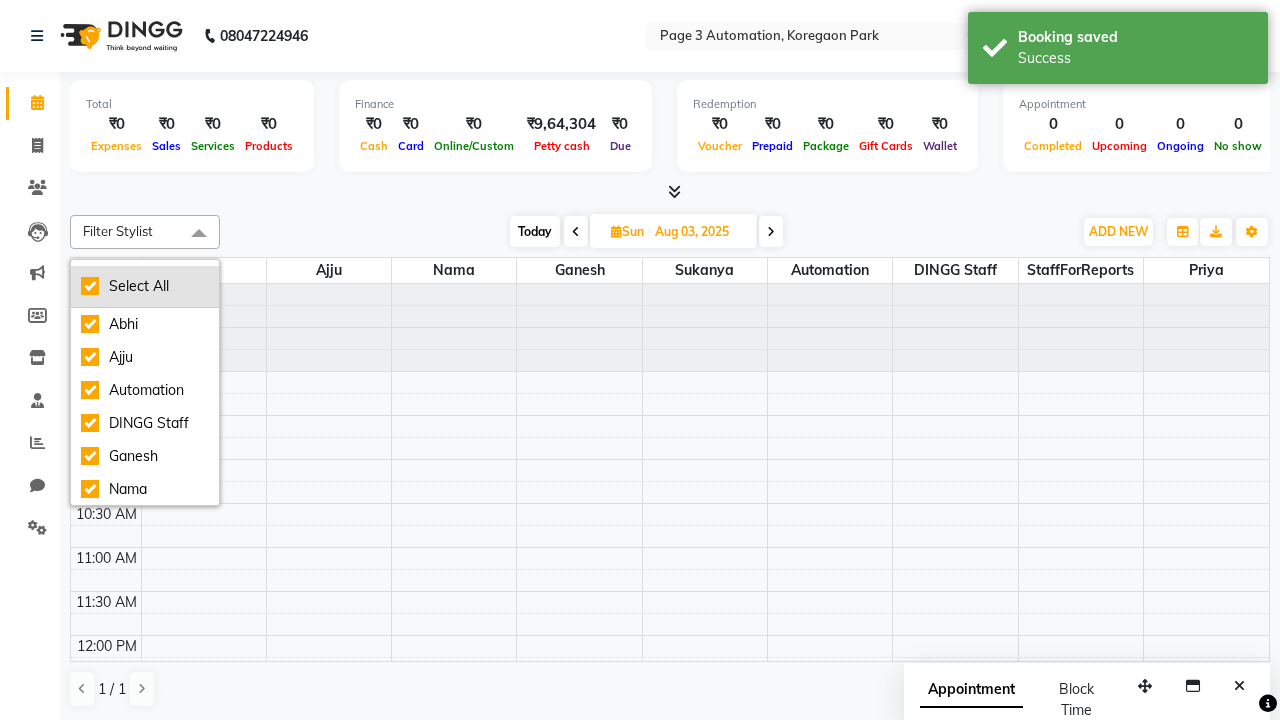 checkbox on "true" 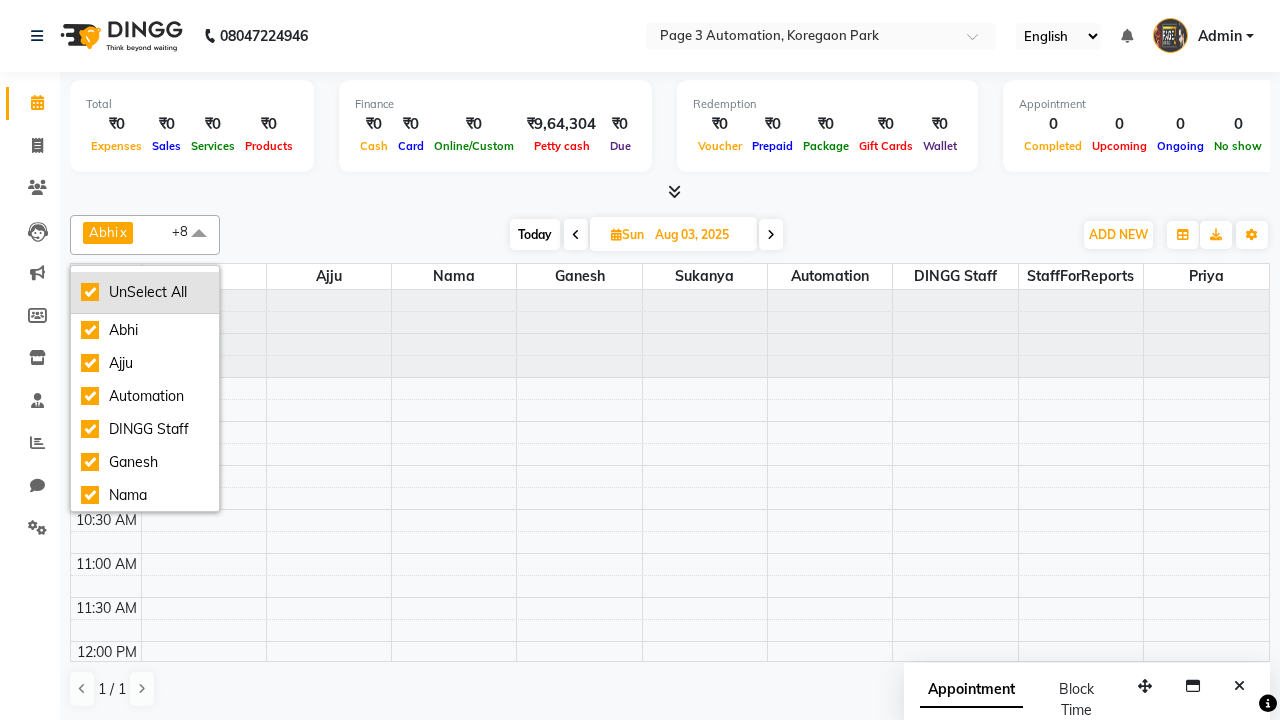 click on "UnSelect All" at bounding box center (145, 292) 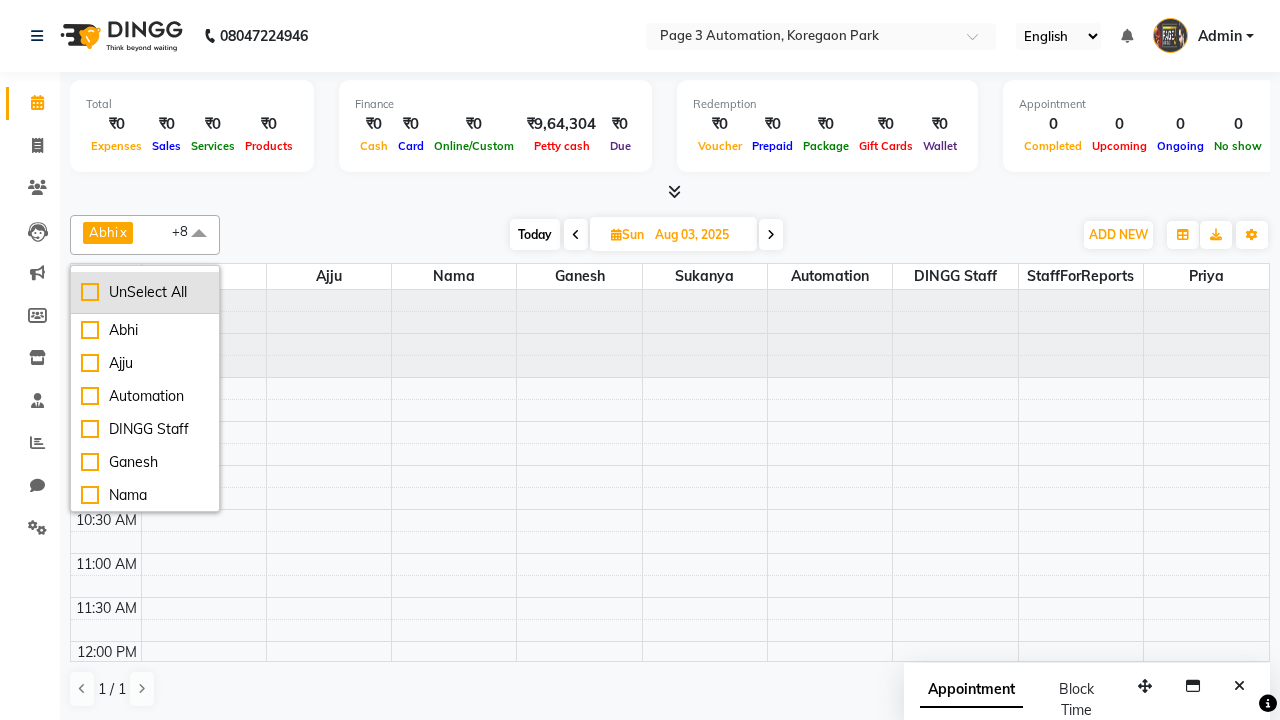 checkbox on "false" 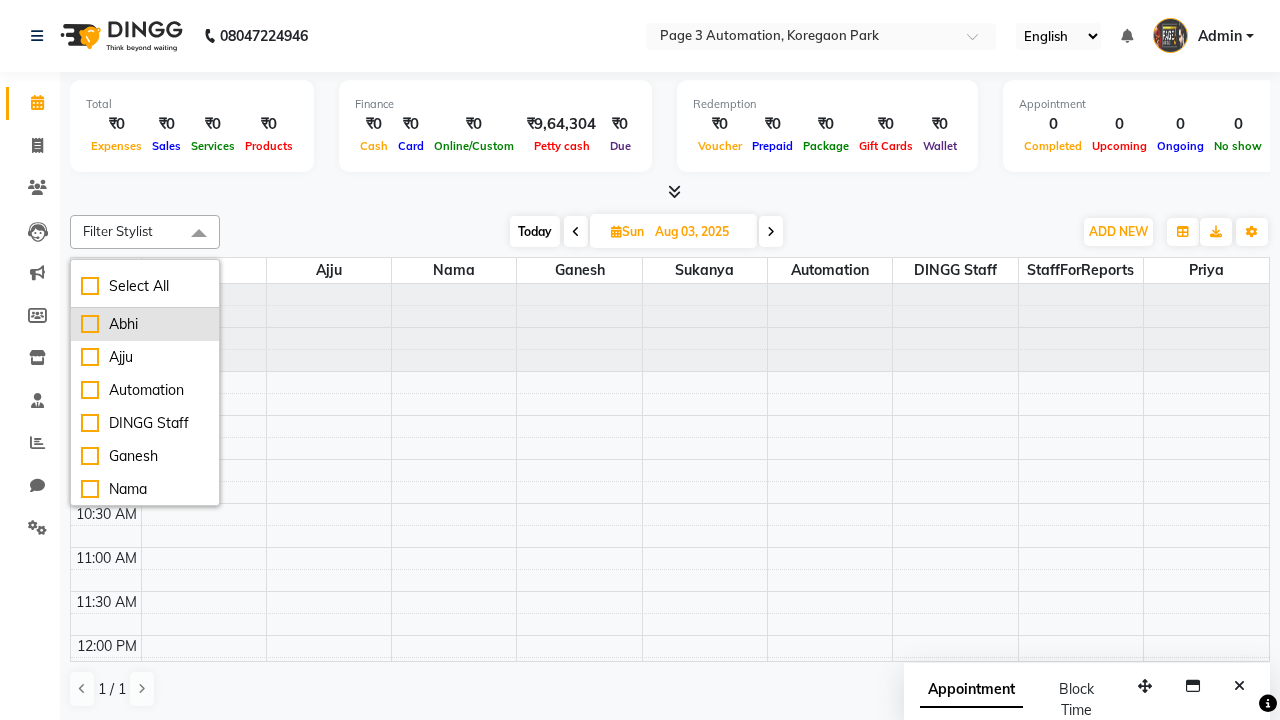 click on "Abhi" at bounding box center [145, 324] 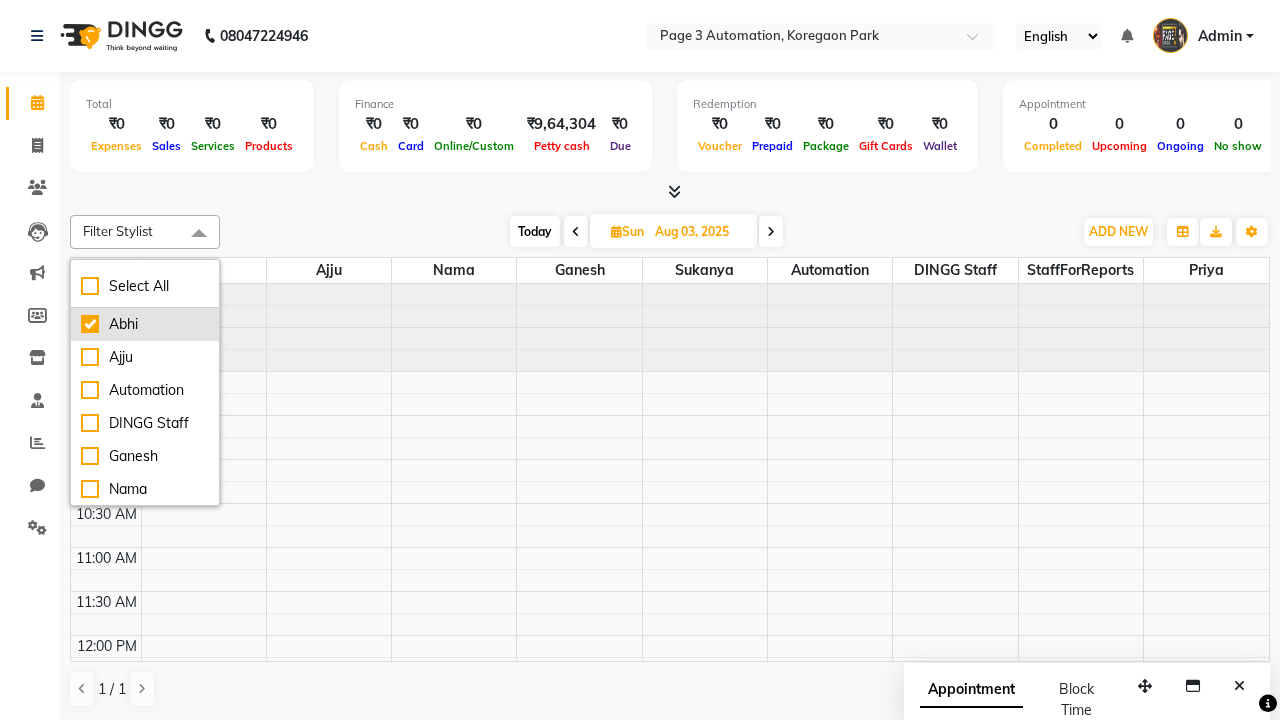 checkbox on "true" 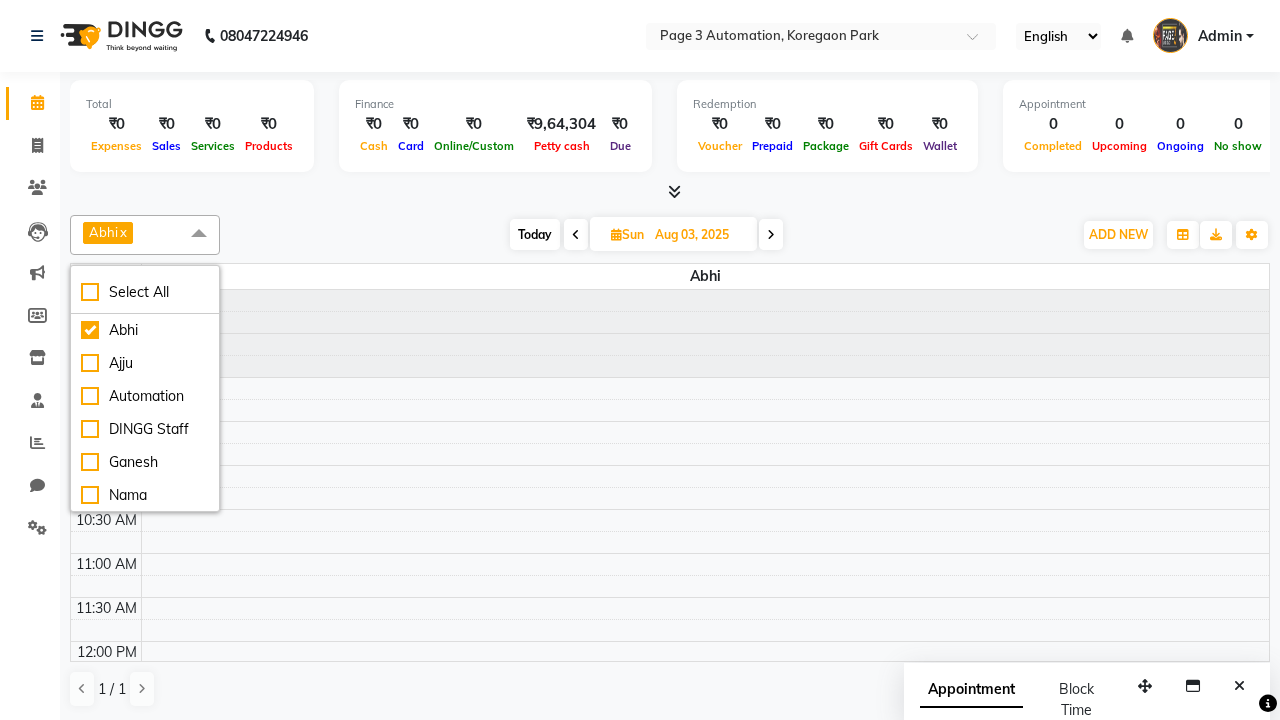 click at bounding box center [199, 234] 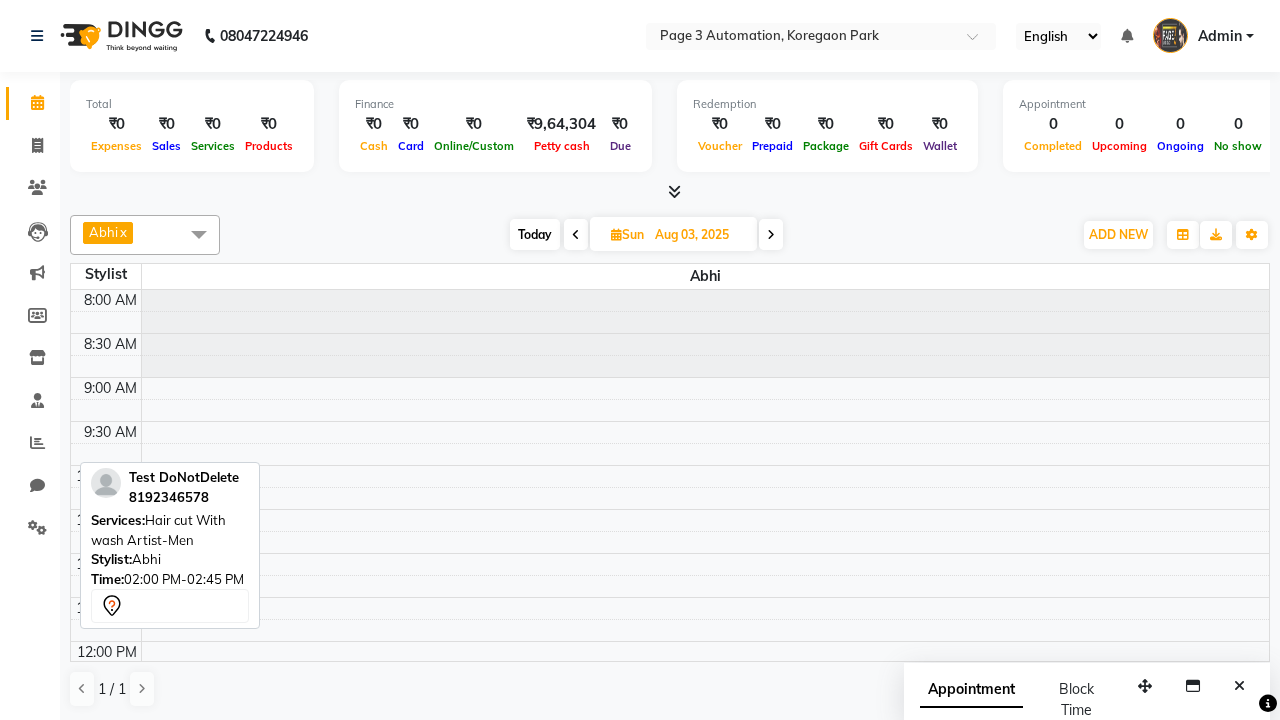 scroll, scrollTop: 375, scrollLeft: 0, axis: vertical 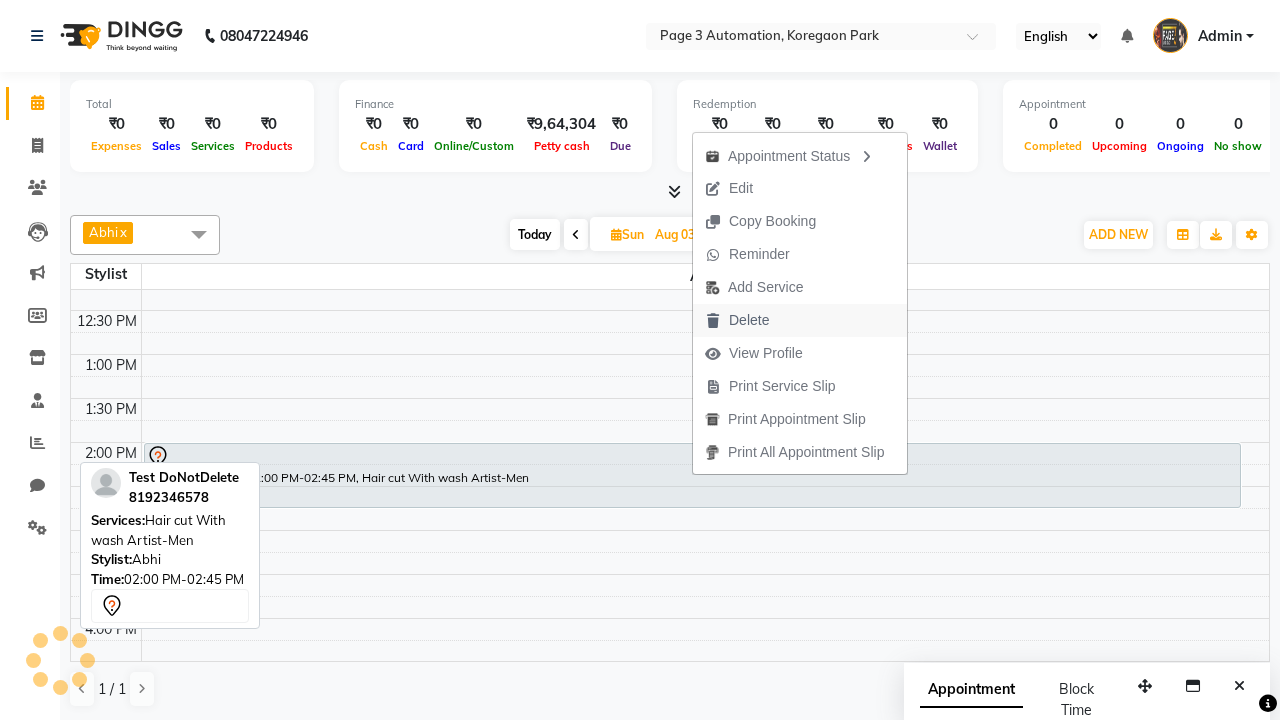click on "Delete" at bounding box center [800, 320] 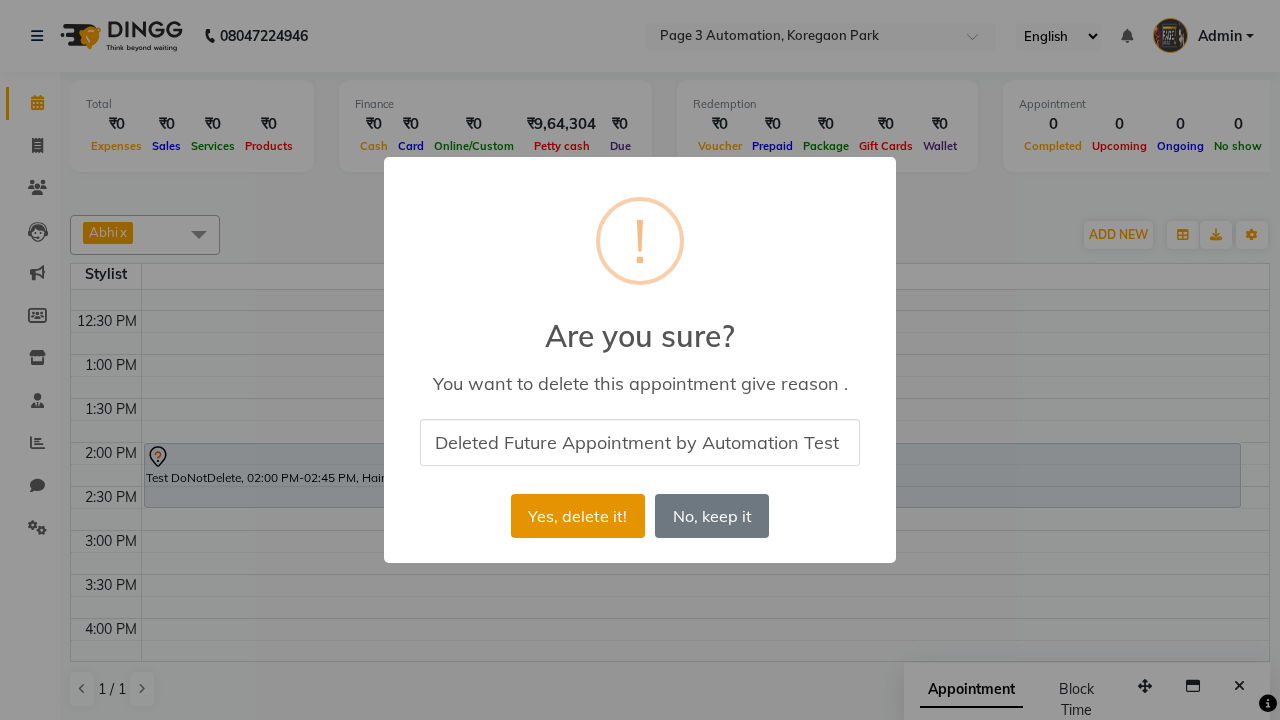 type on "Deleted Future Appointment by Automation Test" 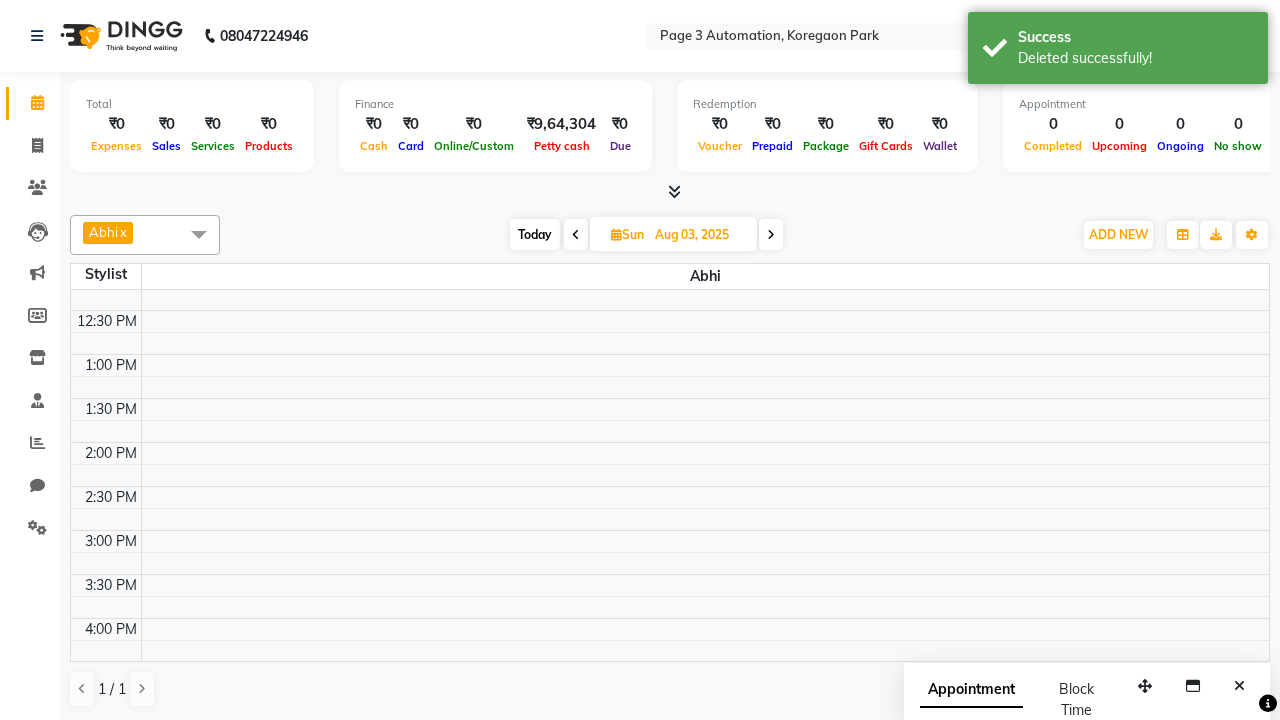 click on "Deleted successfully!" at bounding box center (1135, 58) 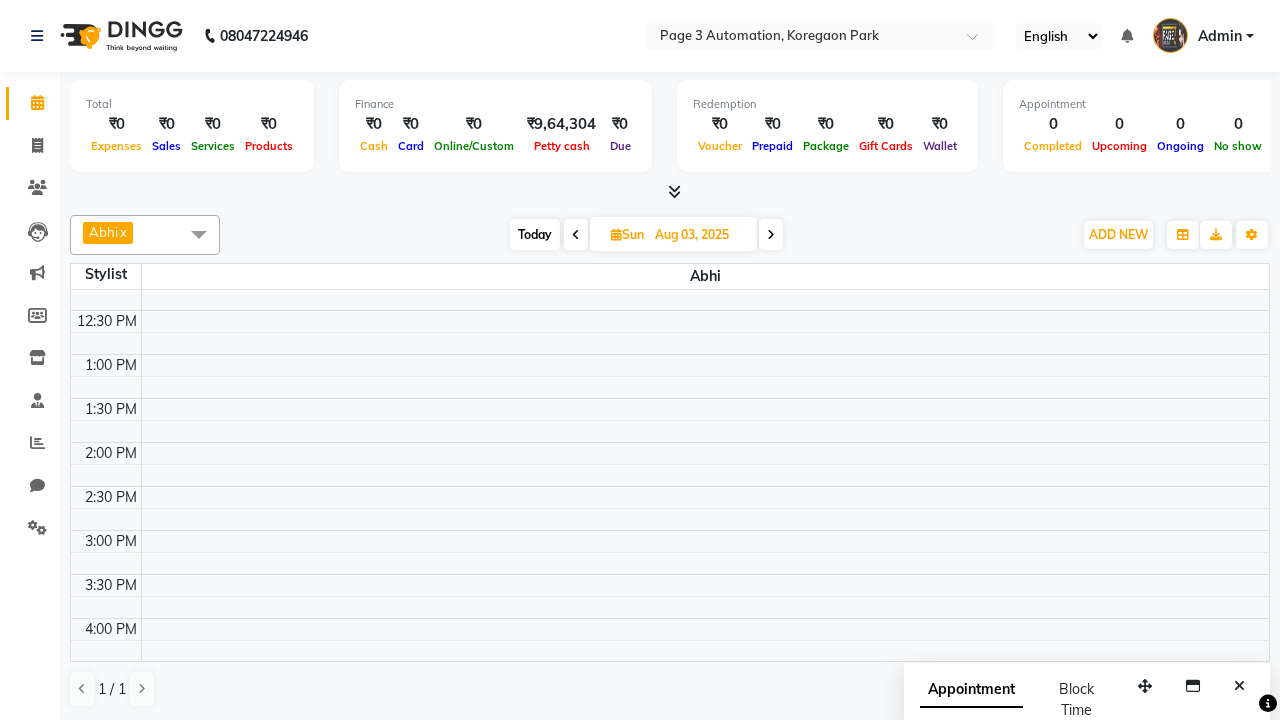 click at bounding box center (199, 234) 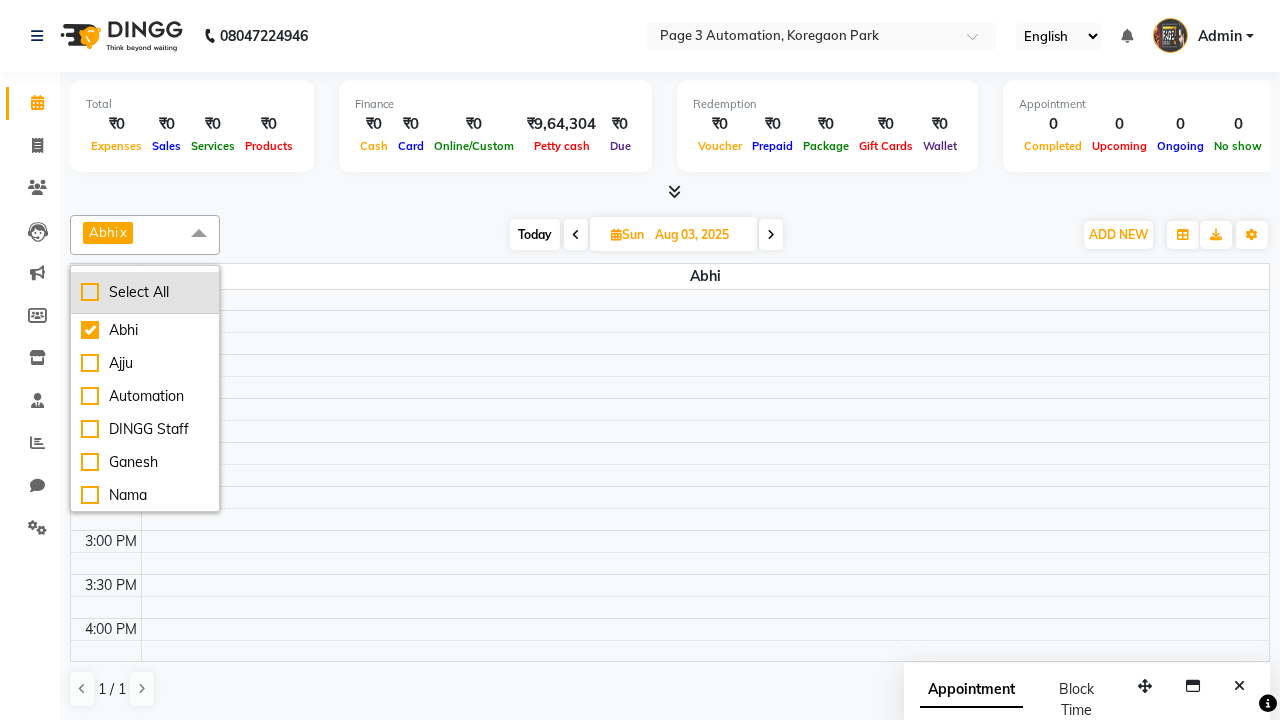 click on "Select All" at bounding box center (145, 292) 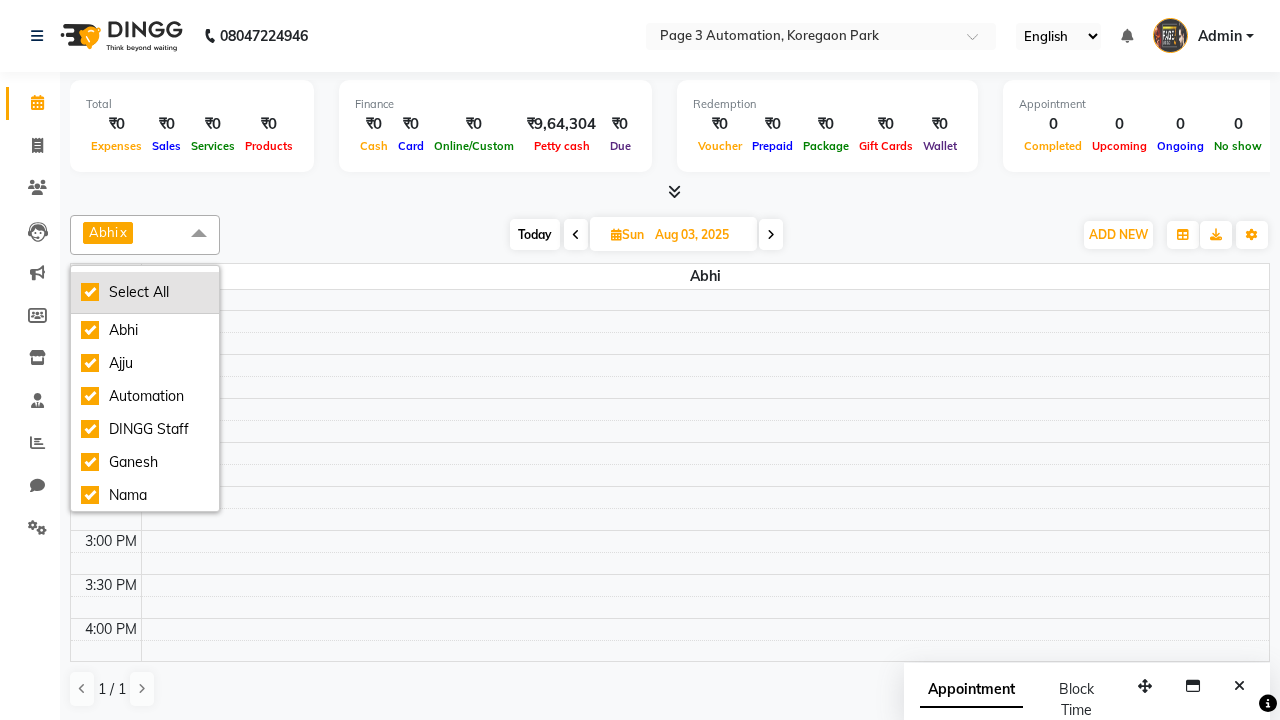 checkbox on "true" 